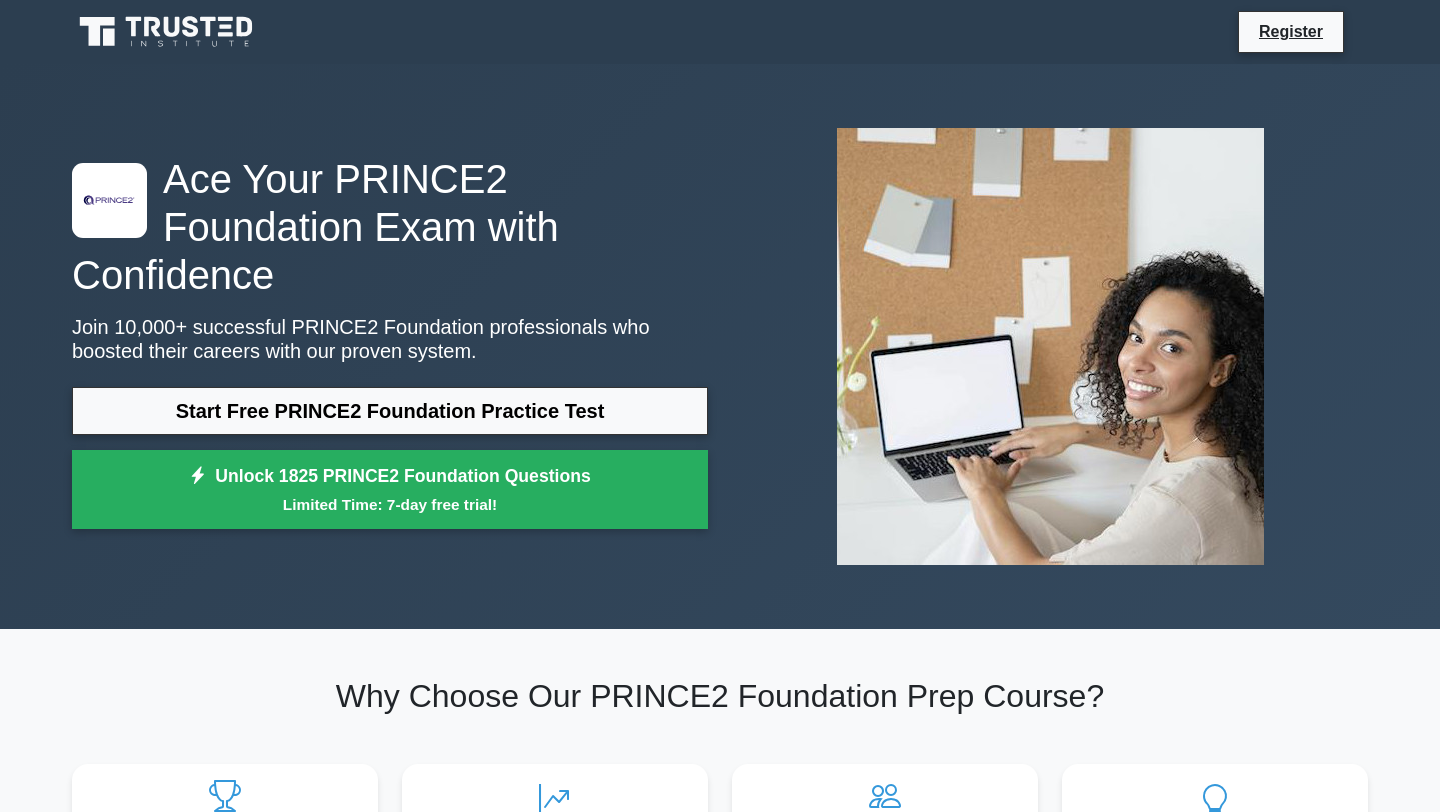 scroll, scrollTop: 0, scrollLeft: 0, axis: both 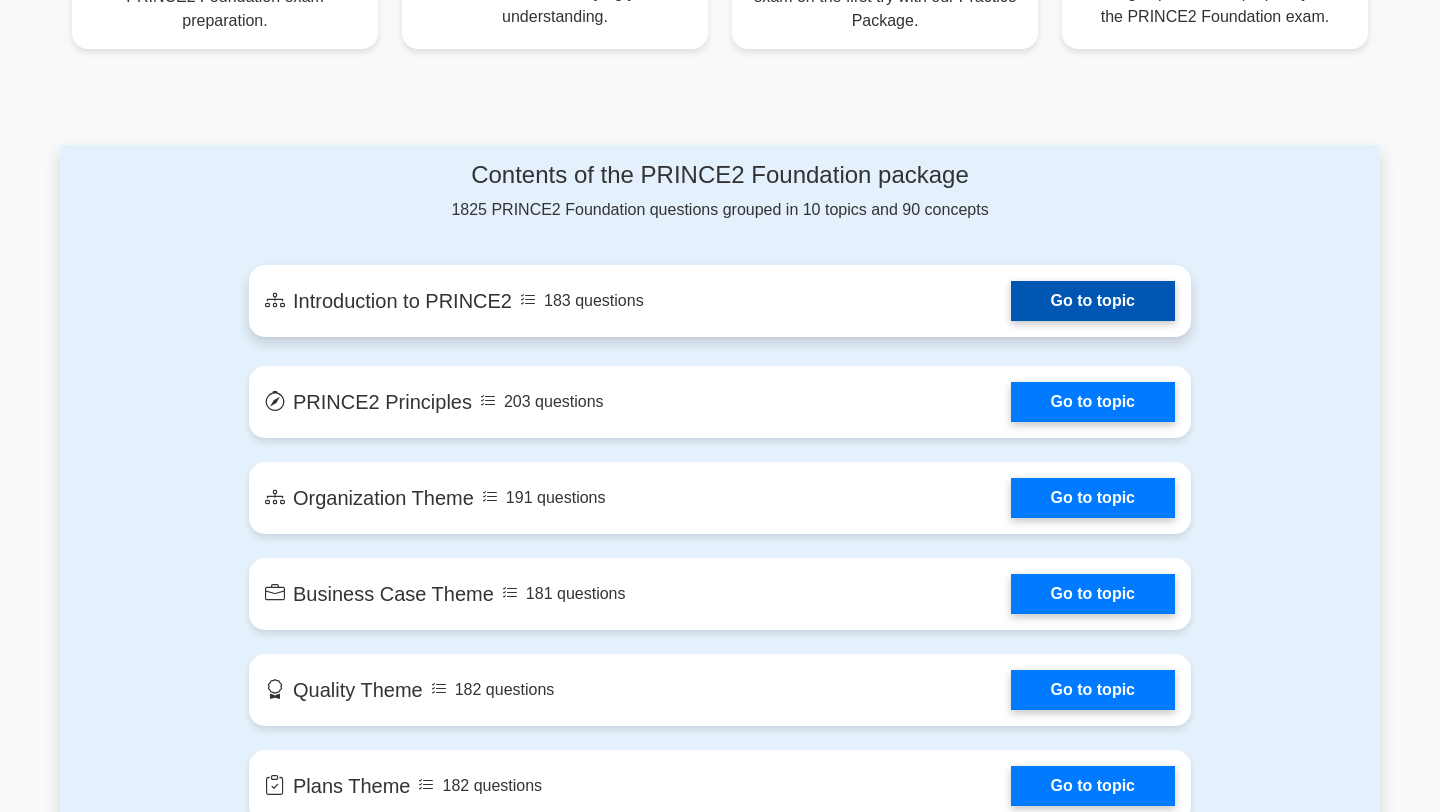 click on "Go to topic" at bounding box center (1093, 301) 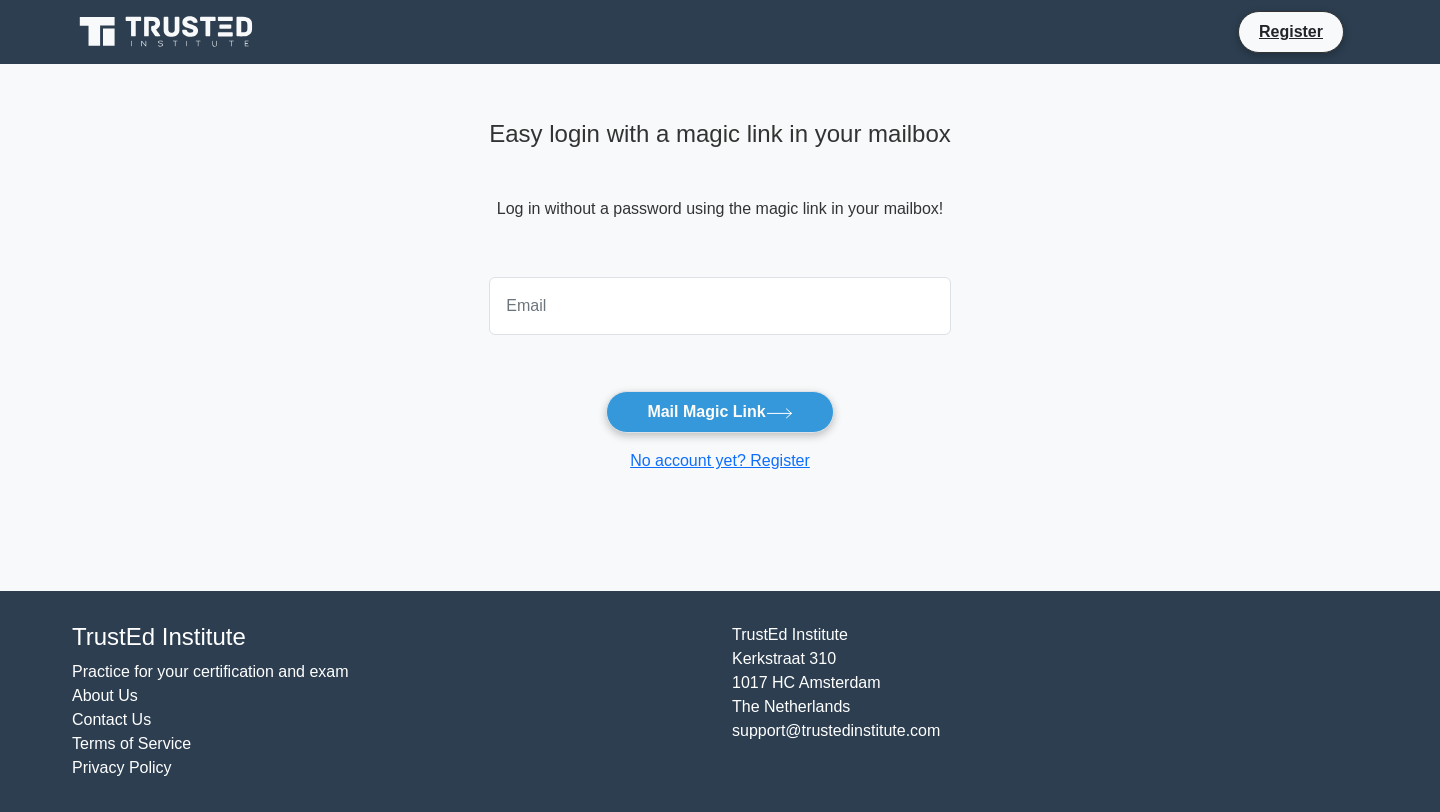 scroll, scrollTop: 0, scrollLeft: 0, axis: both 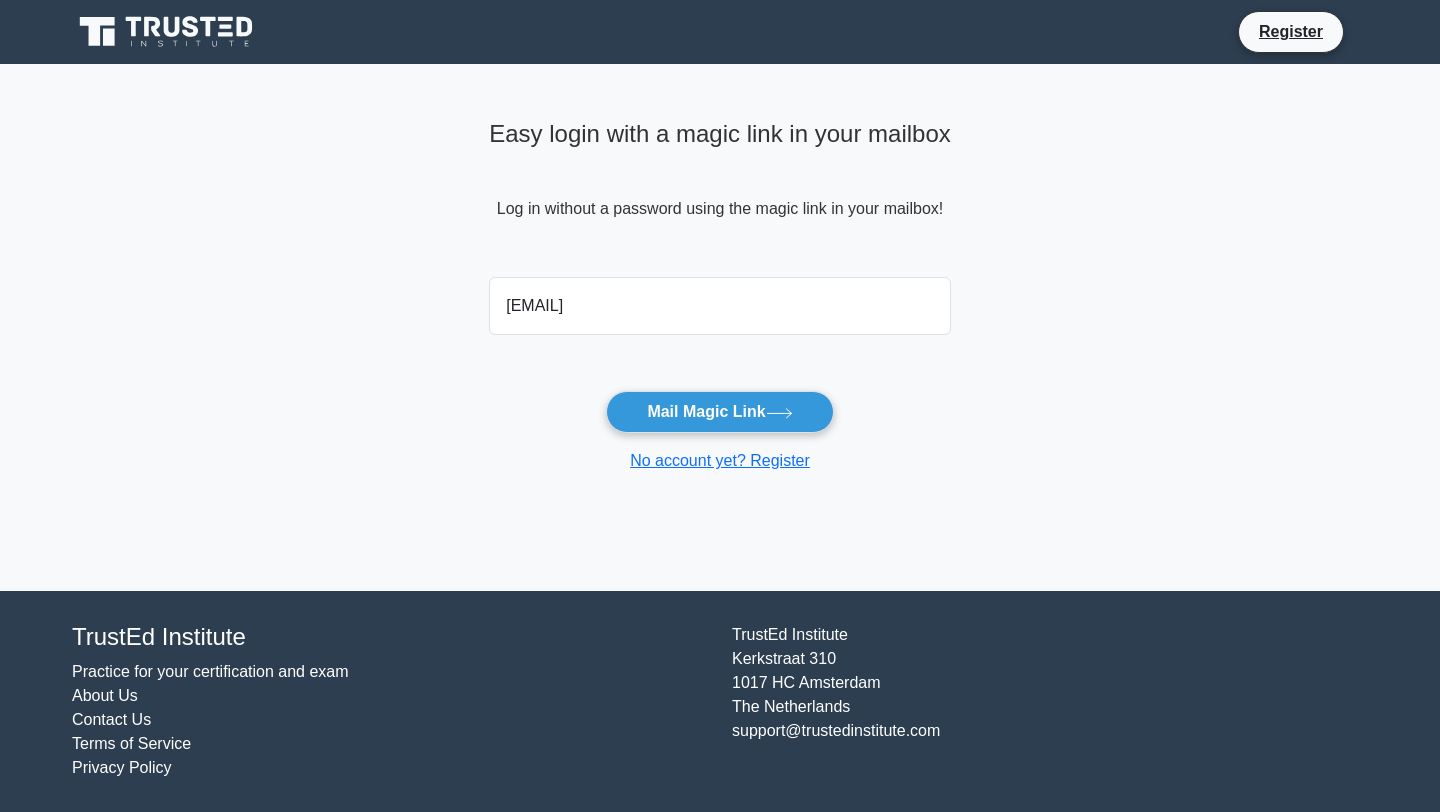 drag, startPoint x: 672, startPoint y: 315, endPoint x: 370, endPoint y: 315, distance: 302 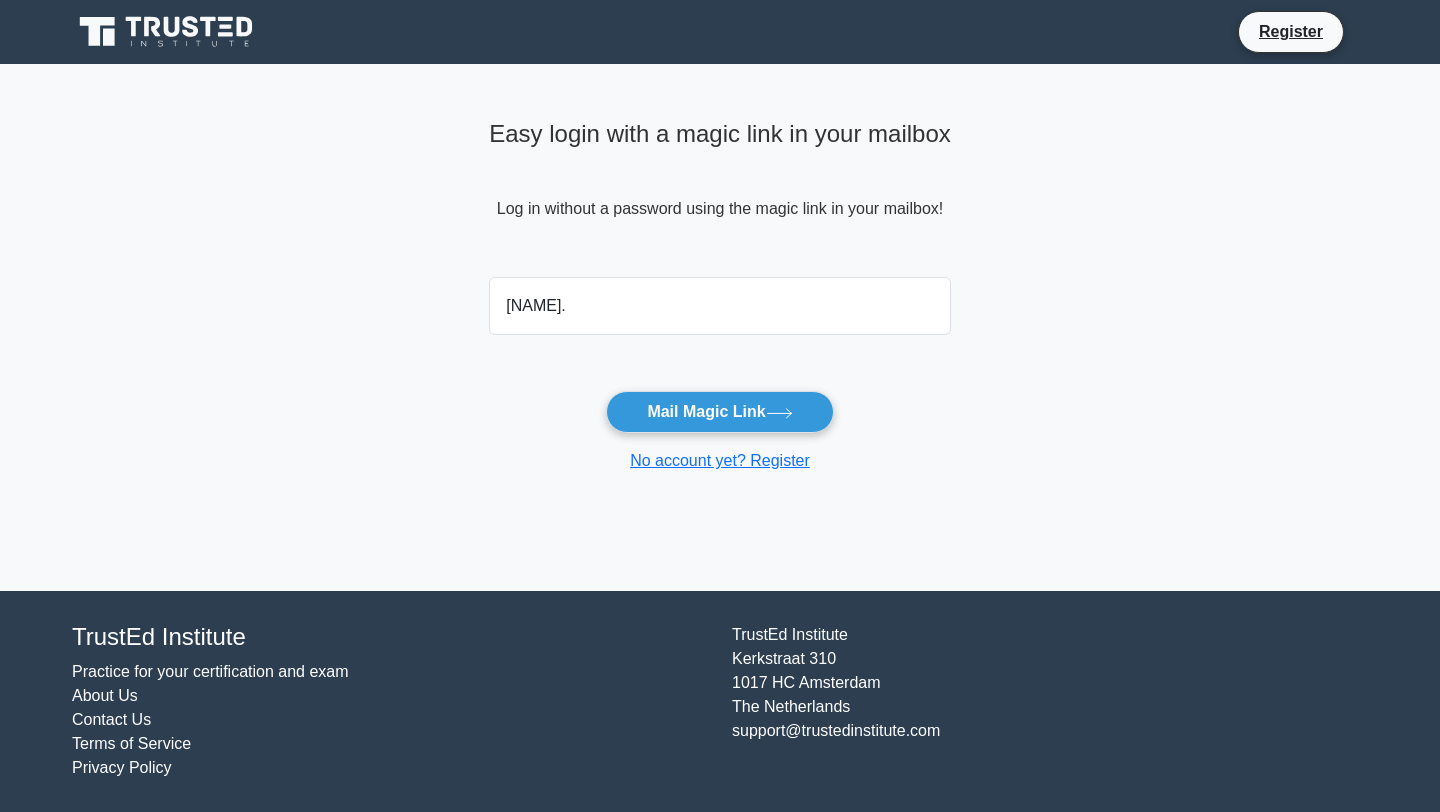 type on "fiona.yiu@uk.ey.com" 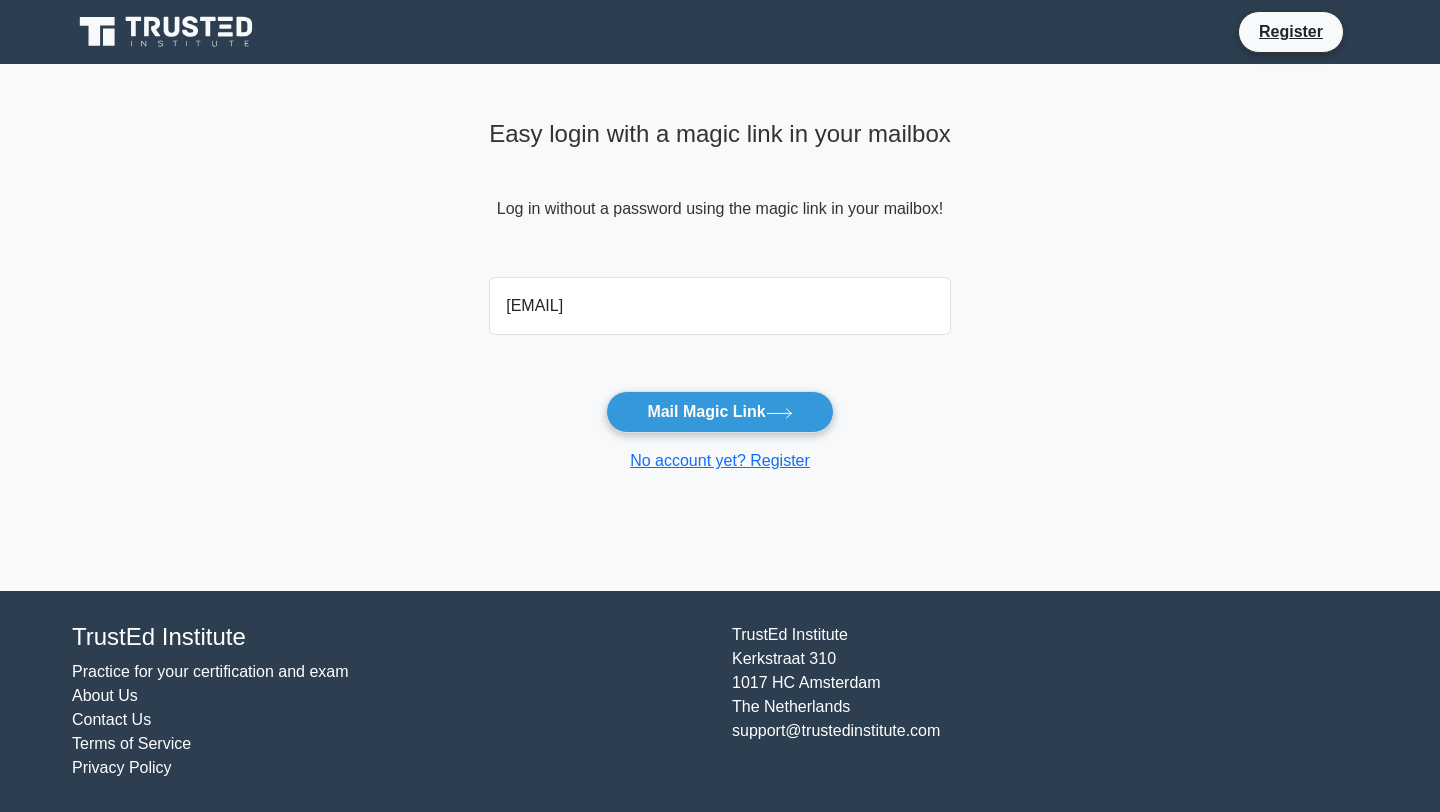 click on "Mail Magic Link" at bounding box center (719, 412) 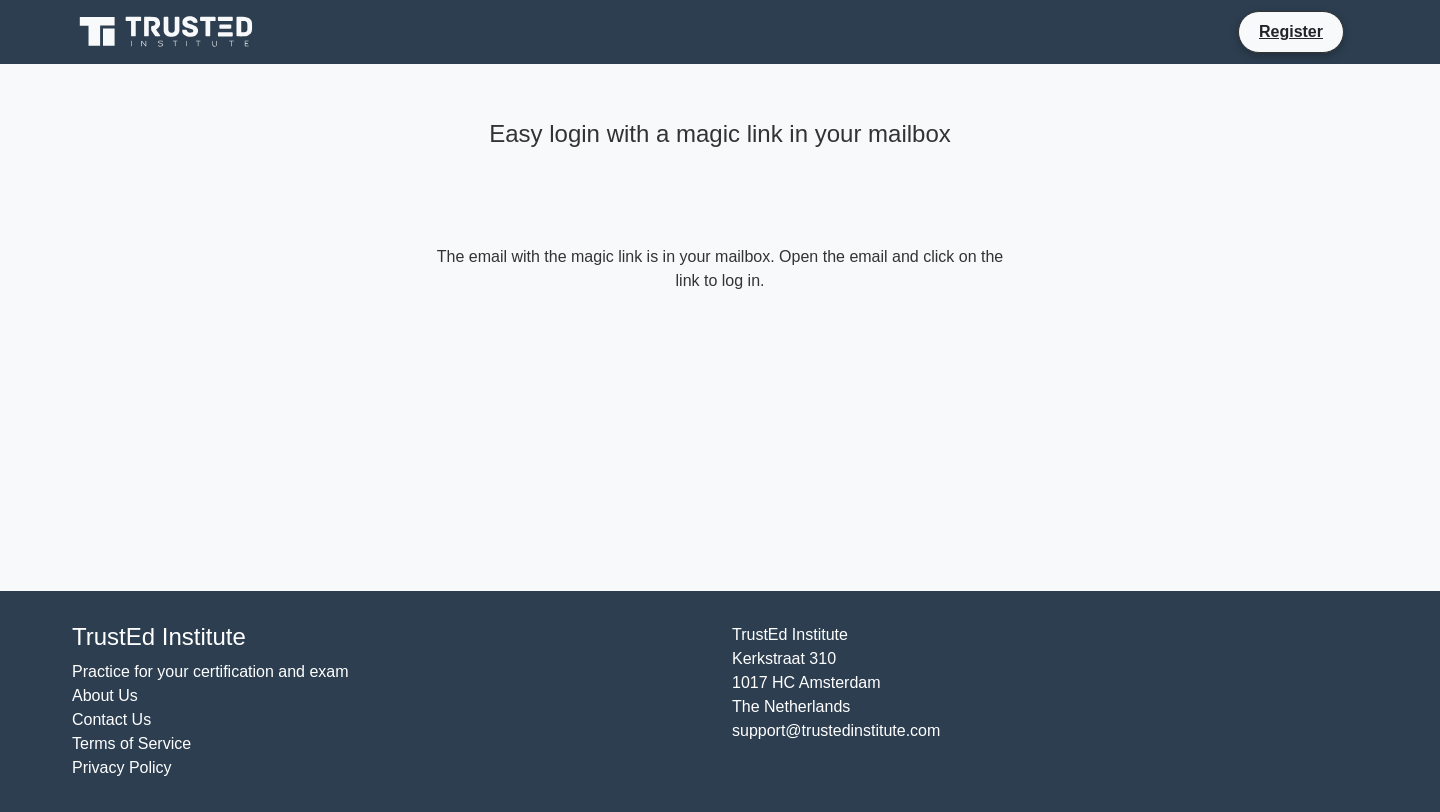 scroll, scrollTop: 0, scrollLeft: 0, axis: both 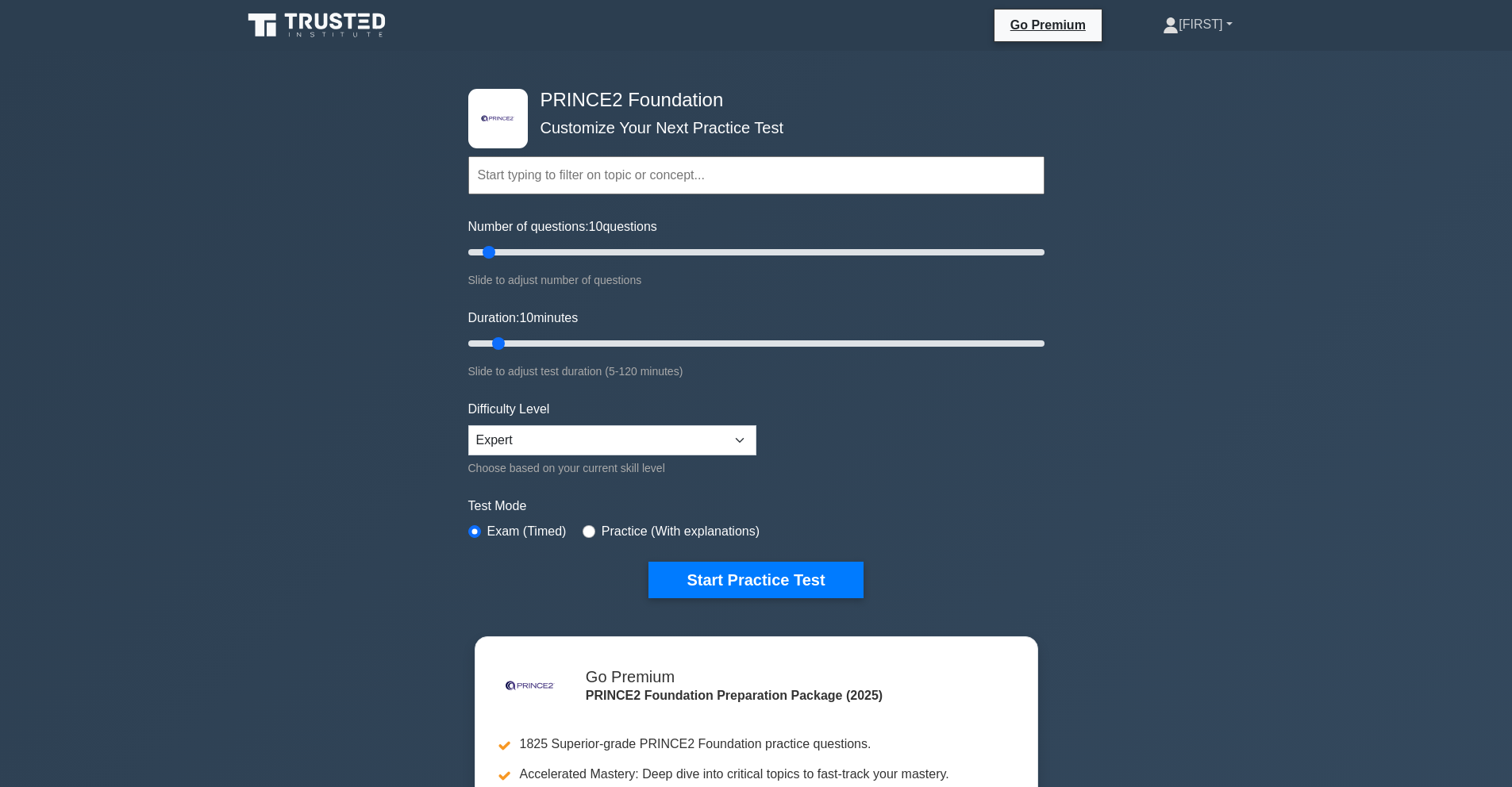 click on "Fiona" at bounding box center (1197, 25) 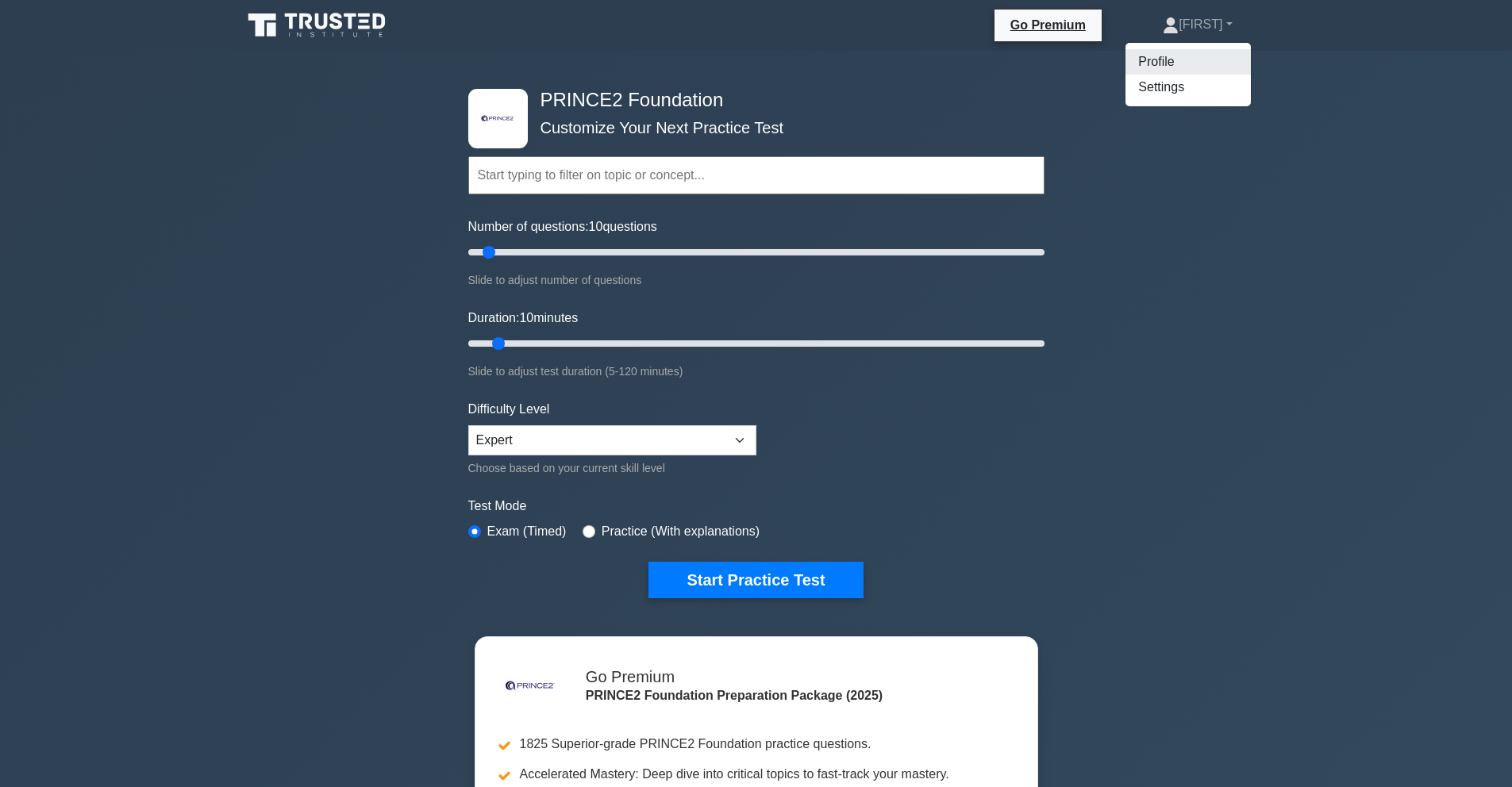 click on "Profile" at bounding box center (1188, 62) 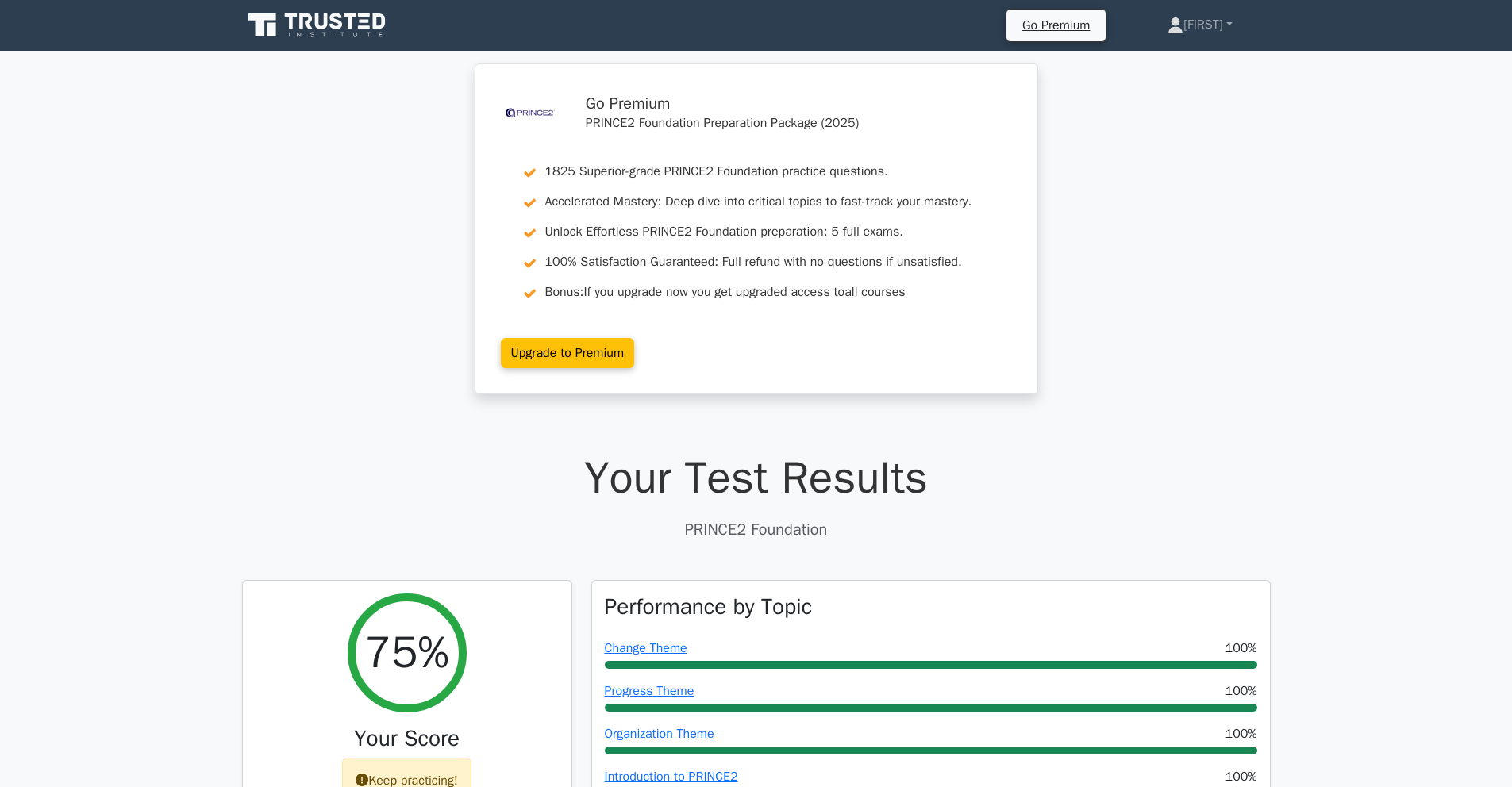 scroll, scrollTop: 0, scrollLeft: 0, axis: both 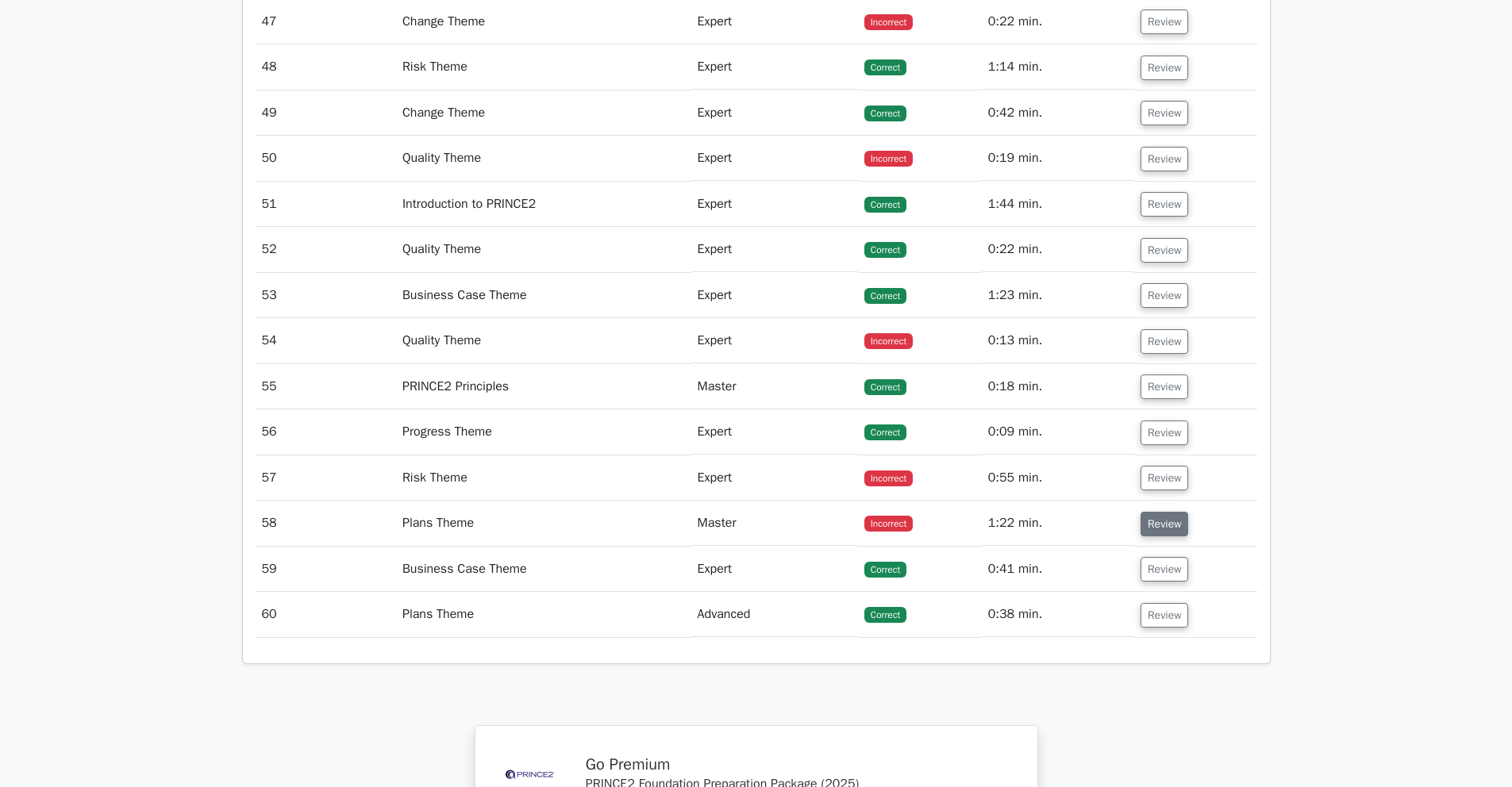 click on "Review" at bounding box center [1164, 524] 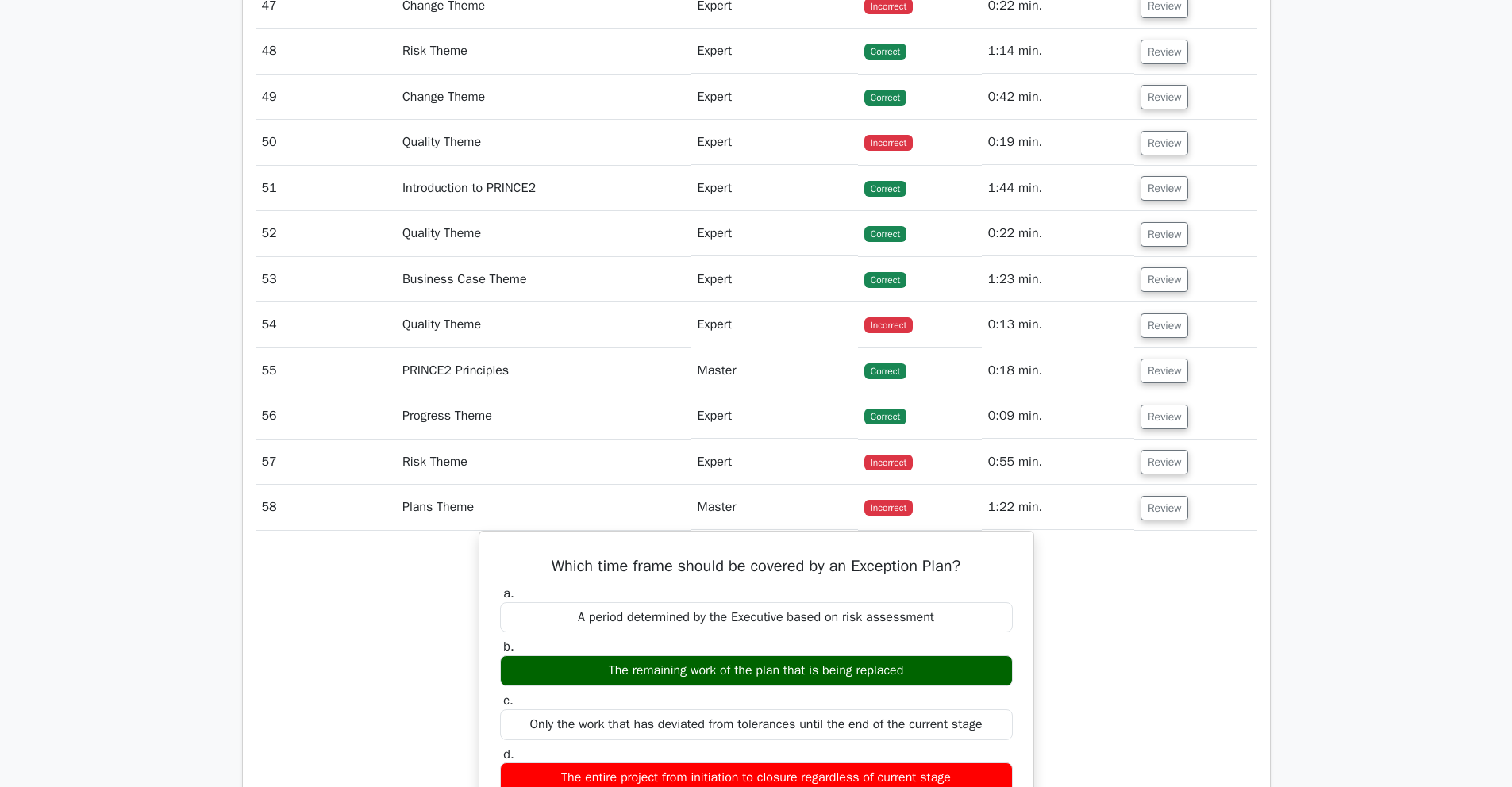 scroll, scrollTop: 4295, scrollLeft: 0, axis: vertical 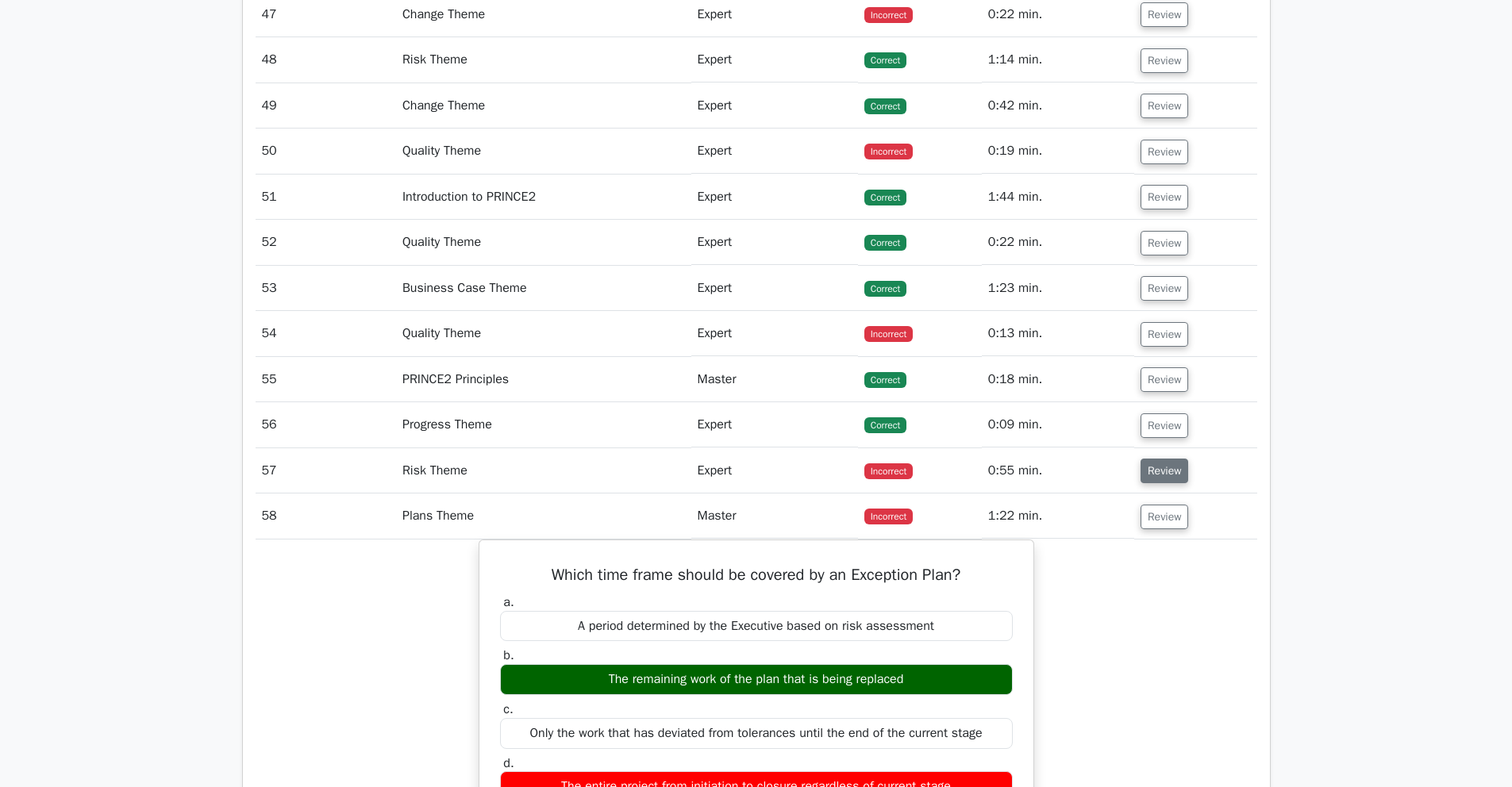 click on "Review" at bounding box center (1164, 470) 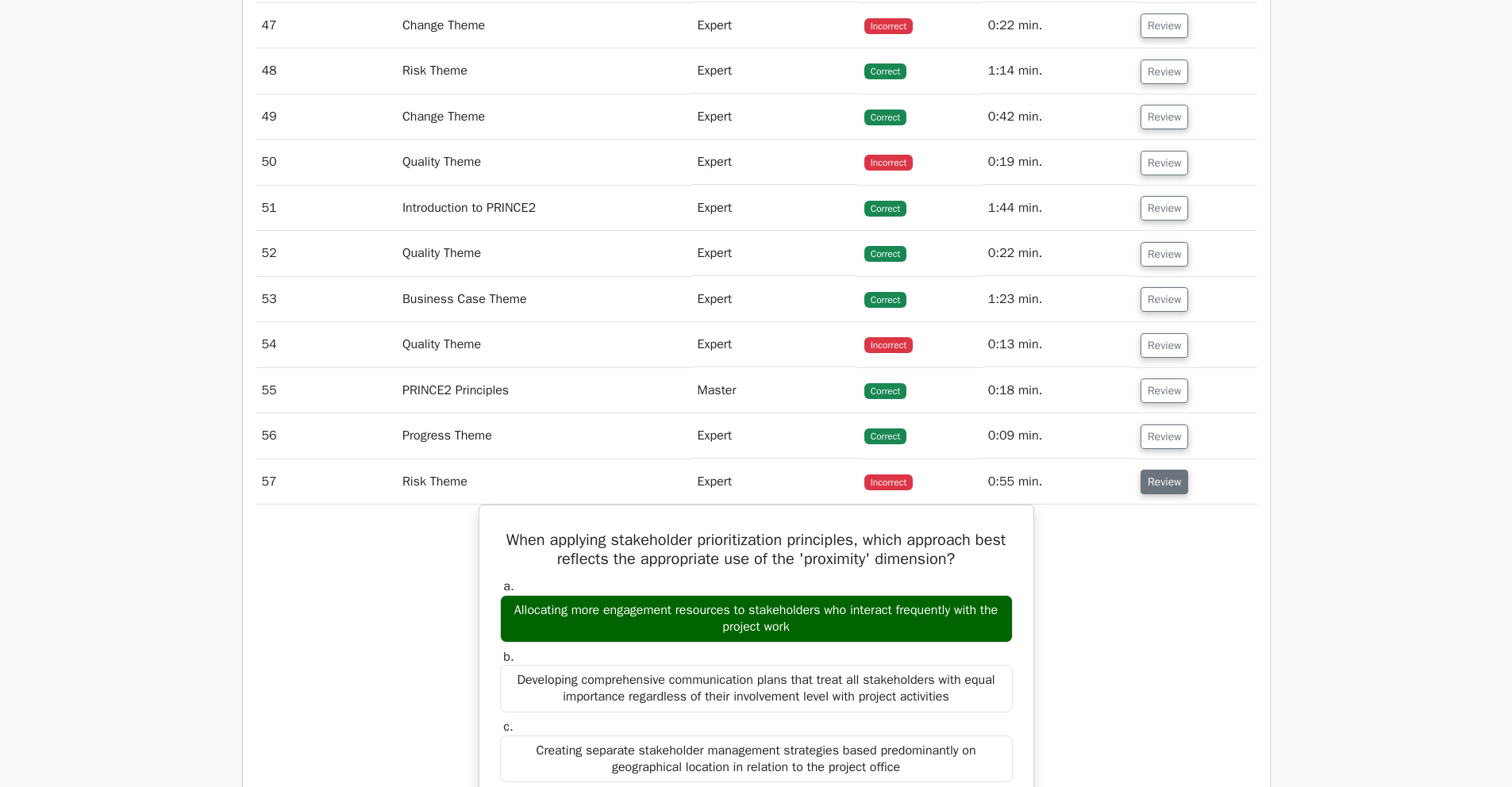 scroll, scrollTop: 4285, scrollLeft: 0, axis: vertical 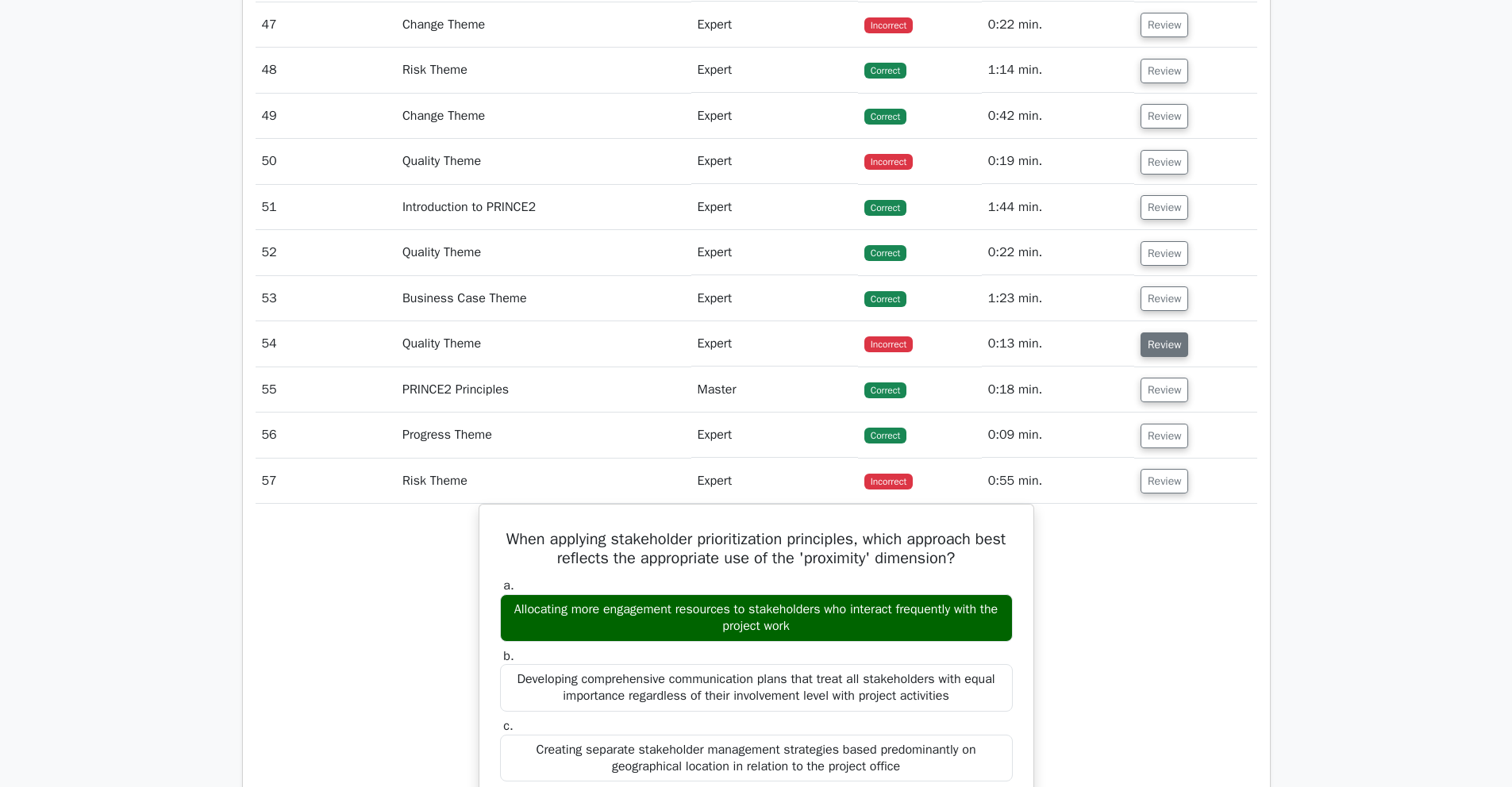 click on "Review" at bounding box center (1164, 344) 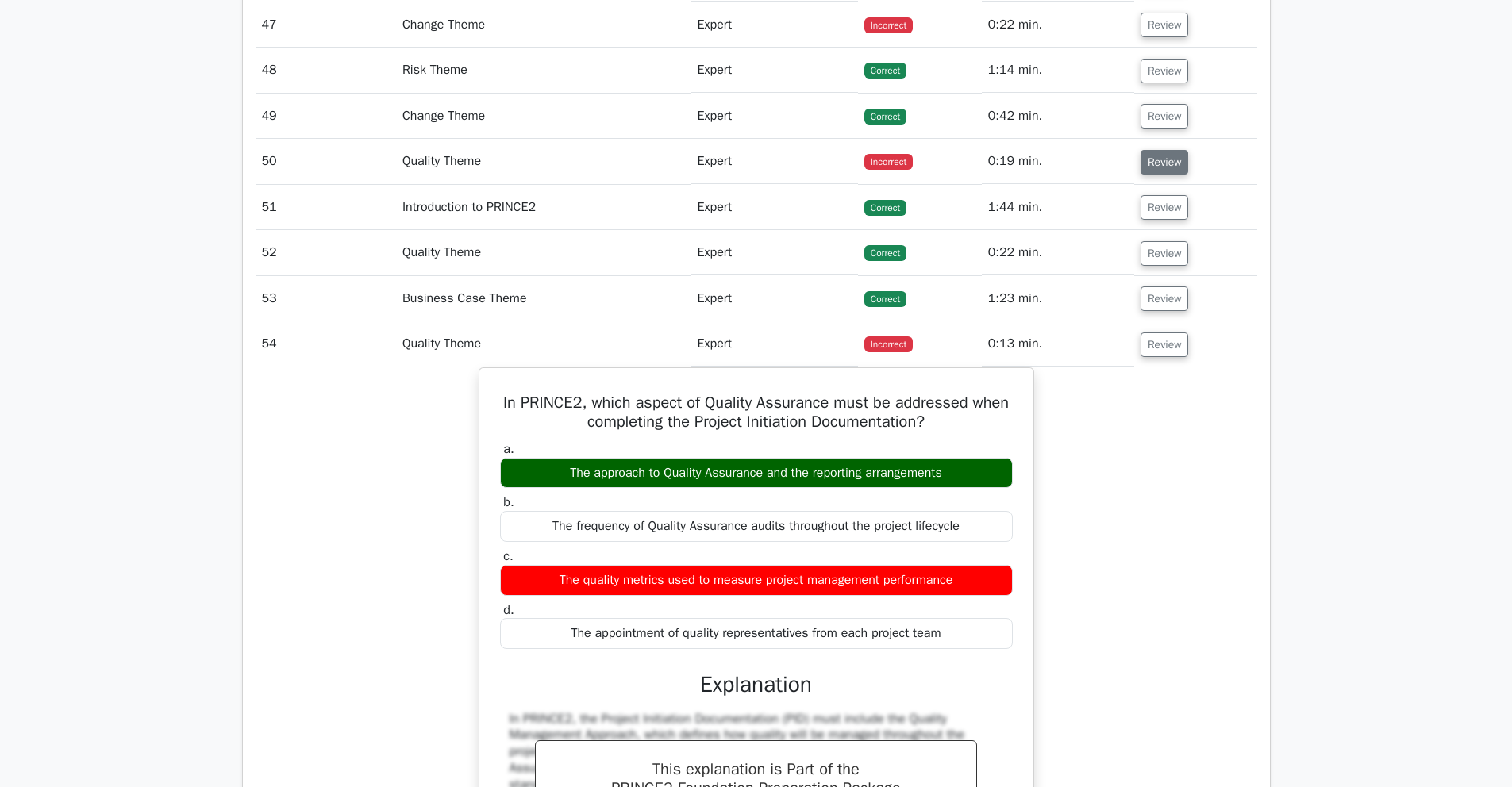 click on "Review" at bounding box center (1164, 162) 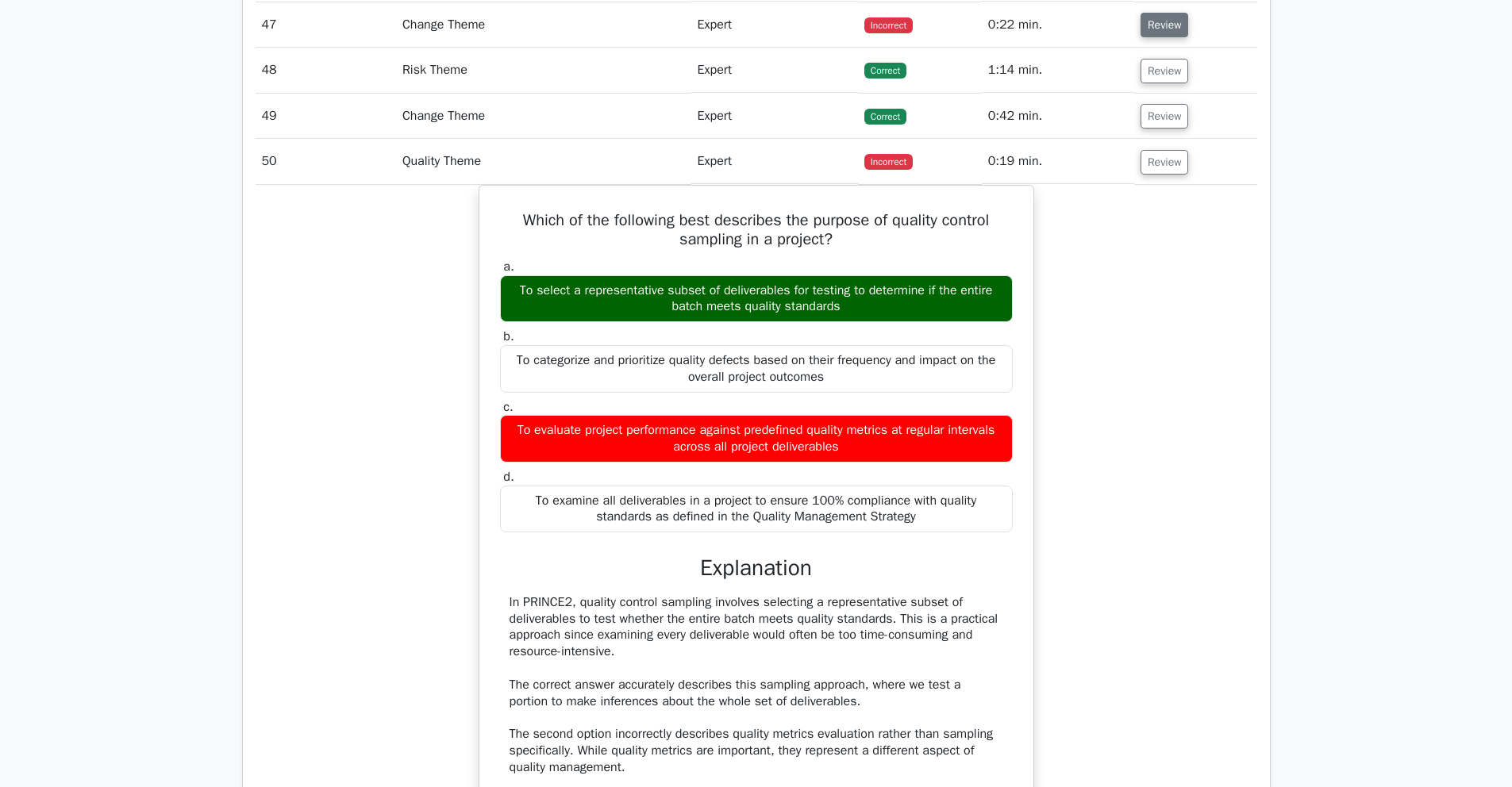 click on "Review" at bounding box center [1164, 25] 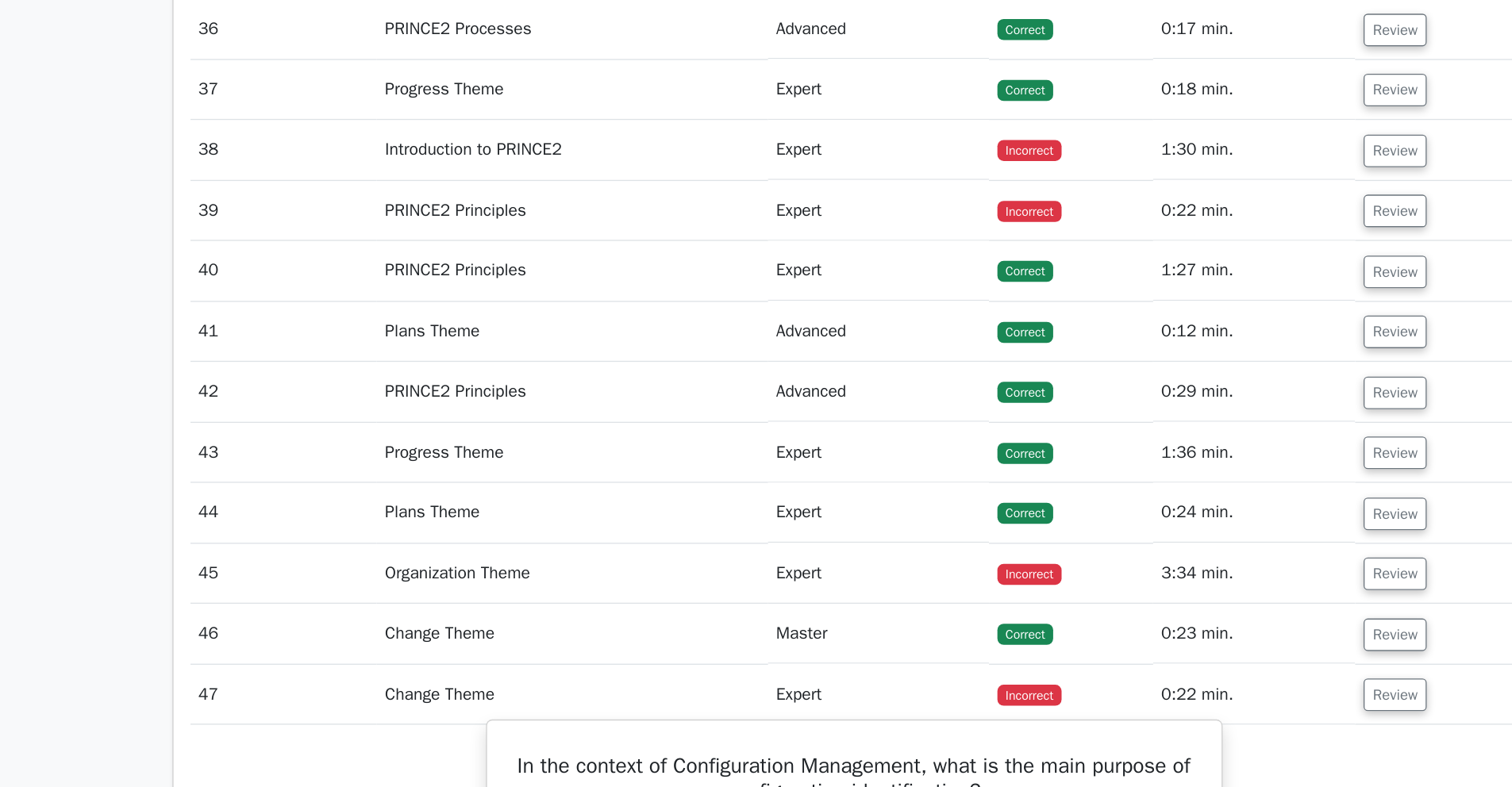 scroll, scrollTop: 3746, scrollLeft: 0, axis: vertical 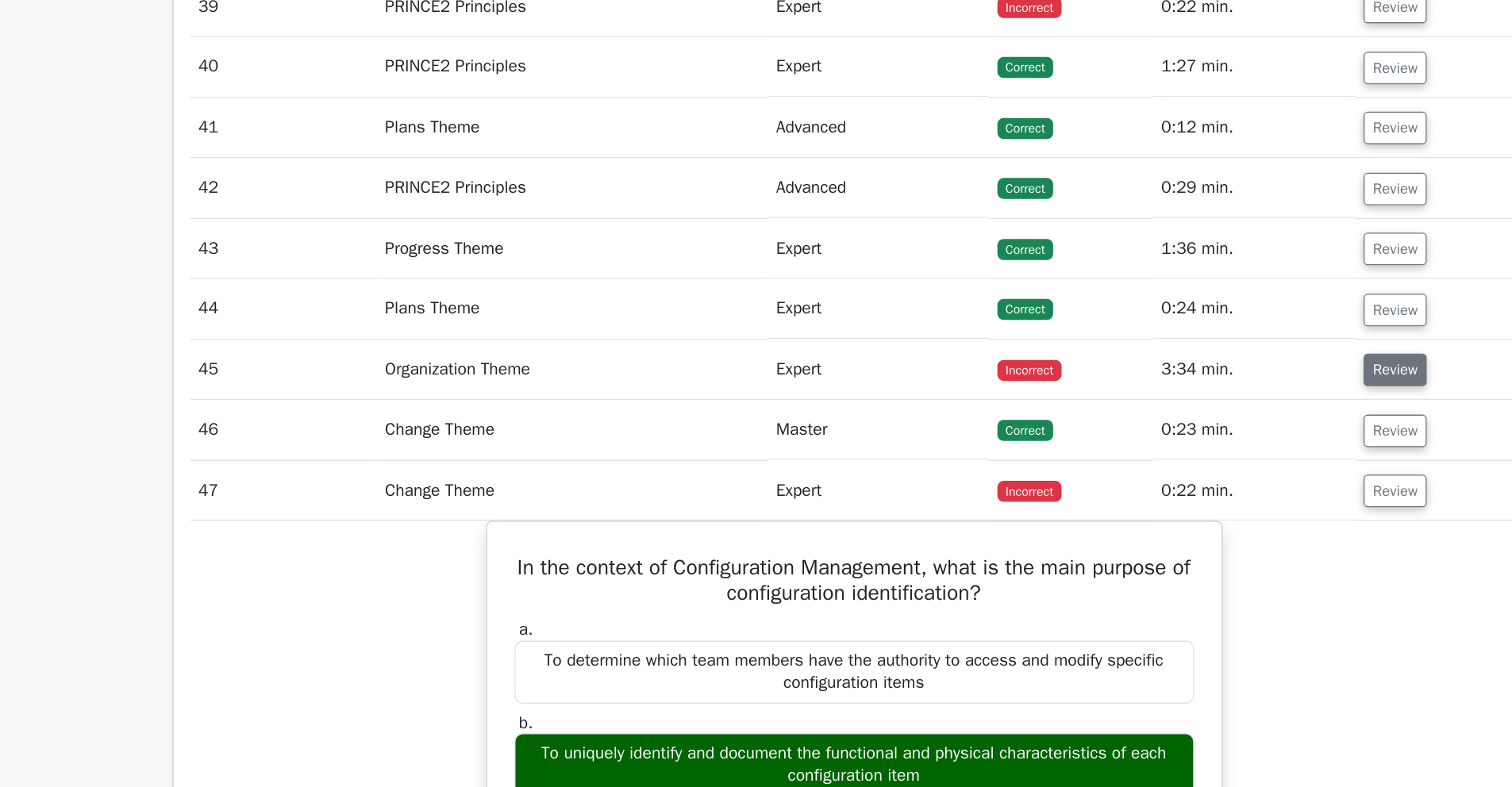 click on "Review" at bounding box center (1164, 472) 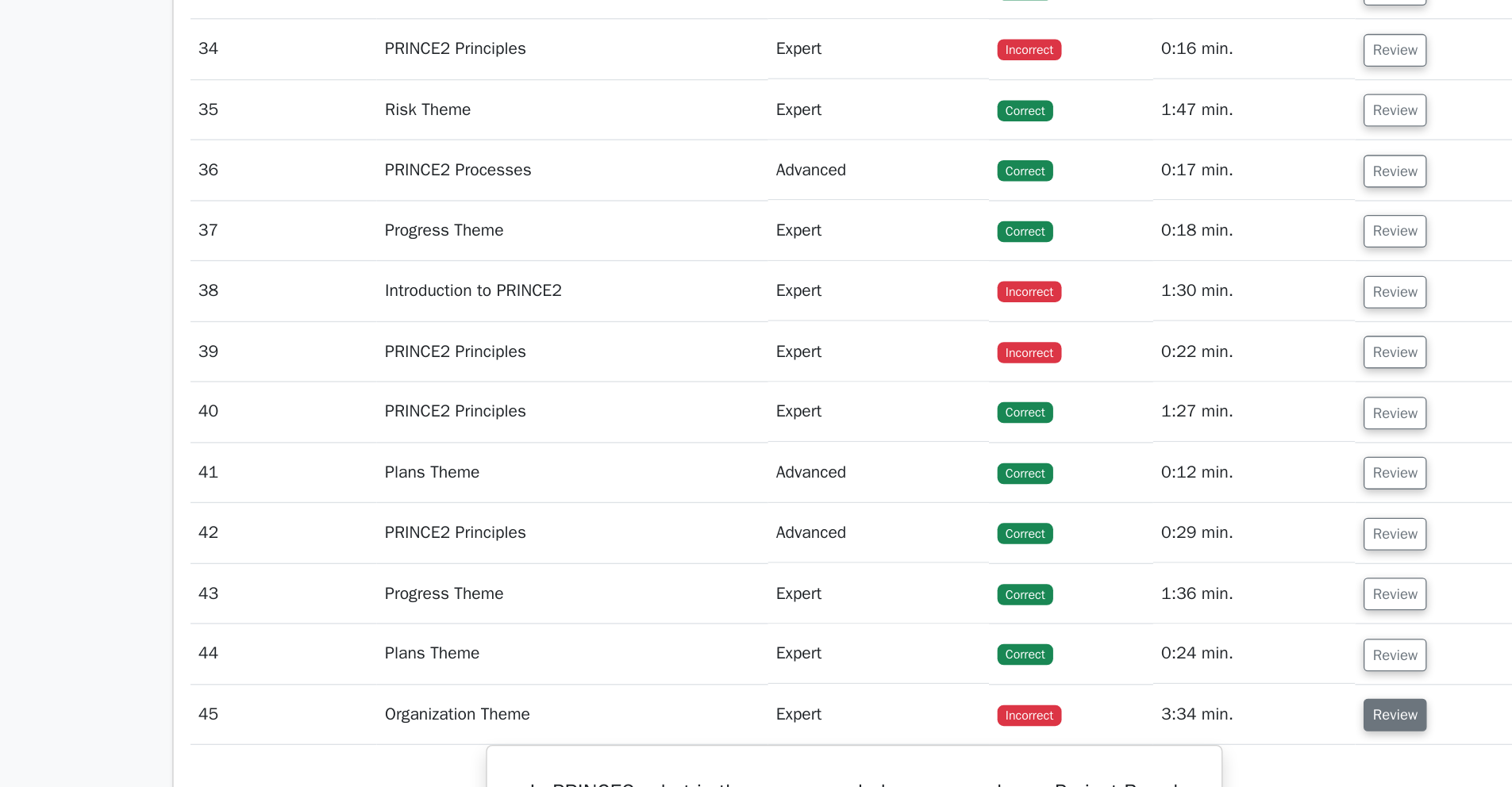 scroll, scrollTop: 3667, scrollLeft: 0, axis: vertical 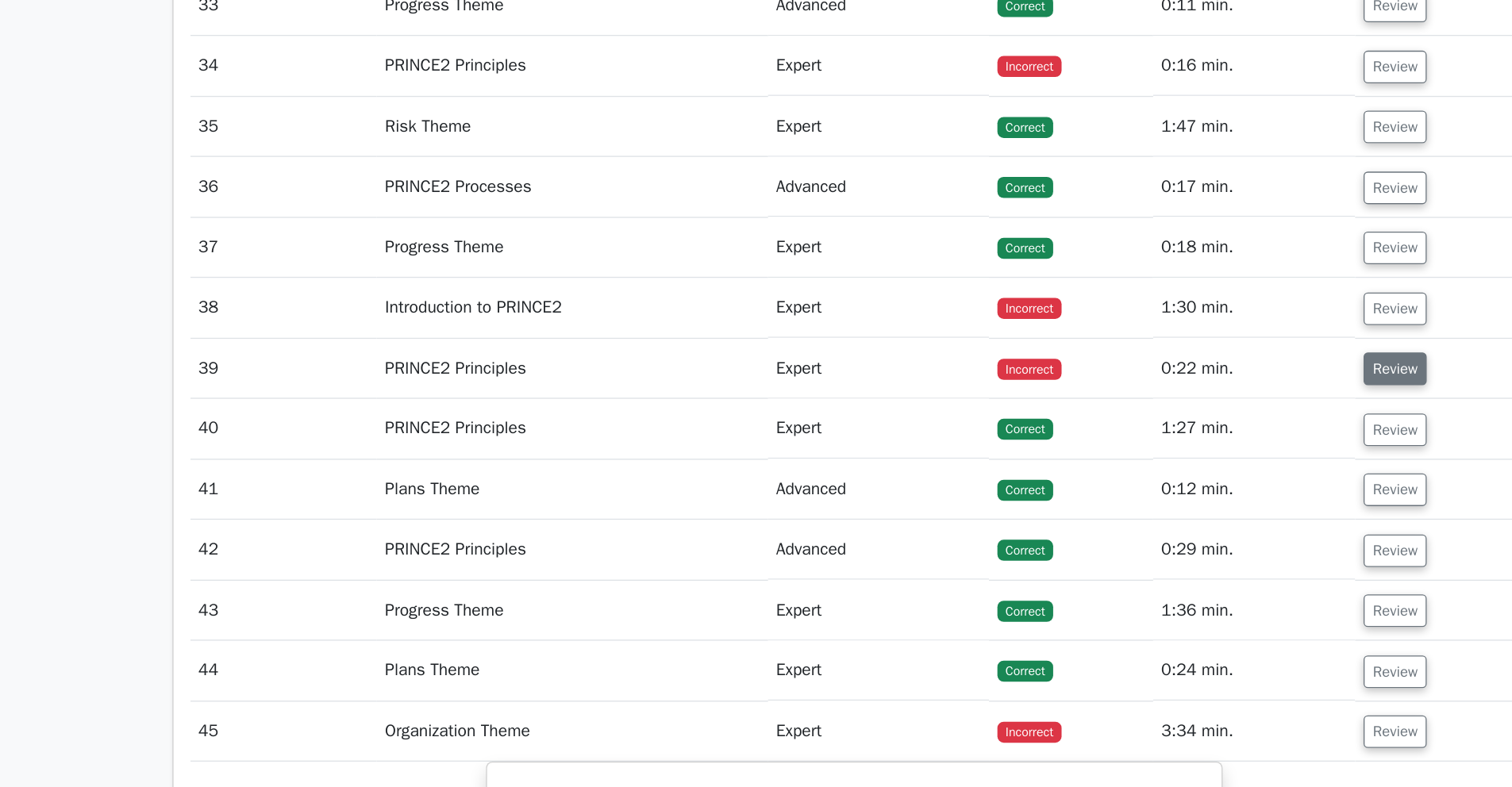click on "Review" at bounding box center [1164, 278] 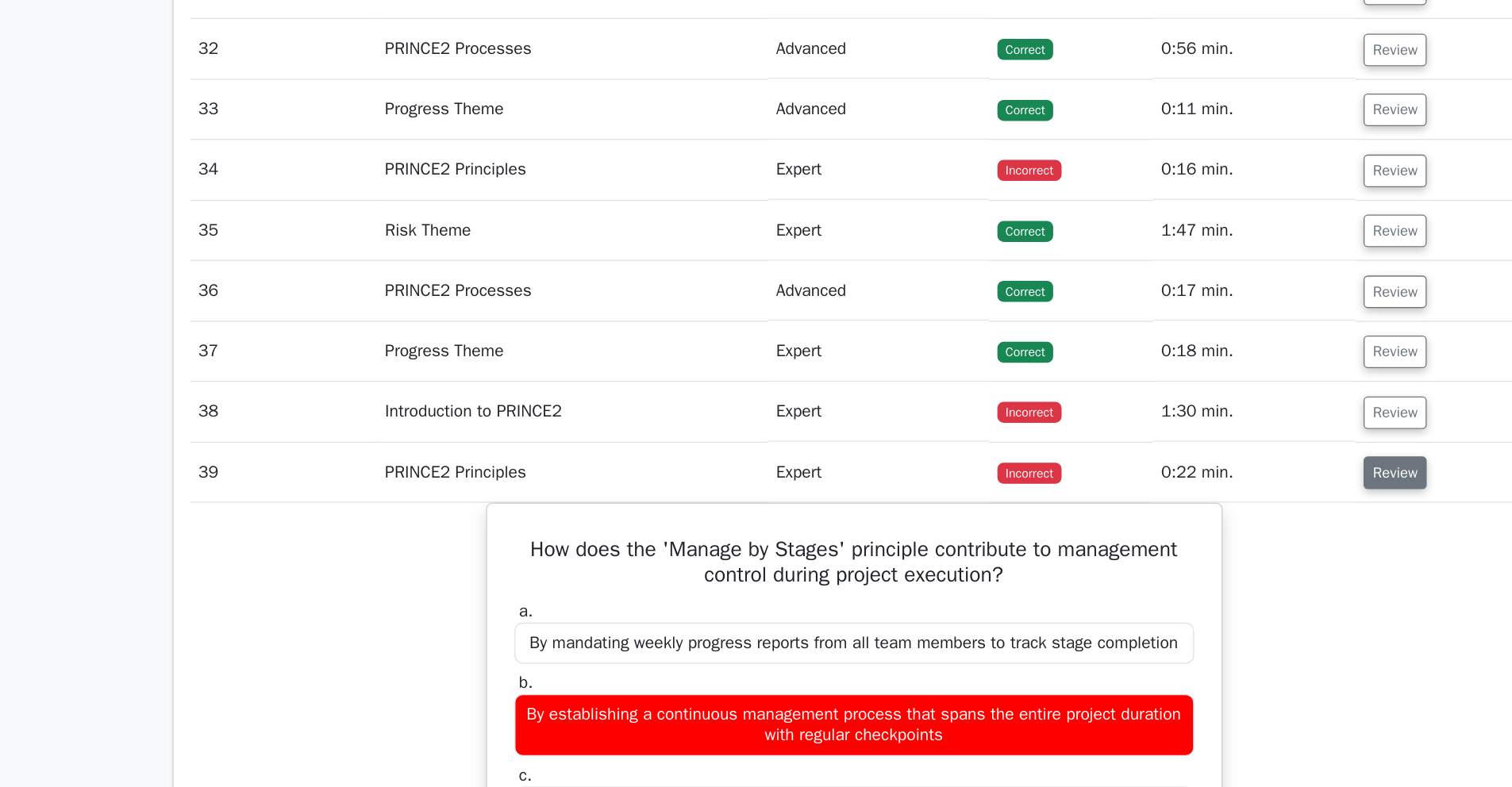 scroll, scrollTop: 3573, scrollLeft: 0, axis: vertical 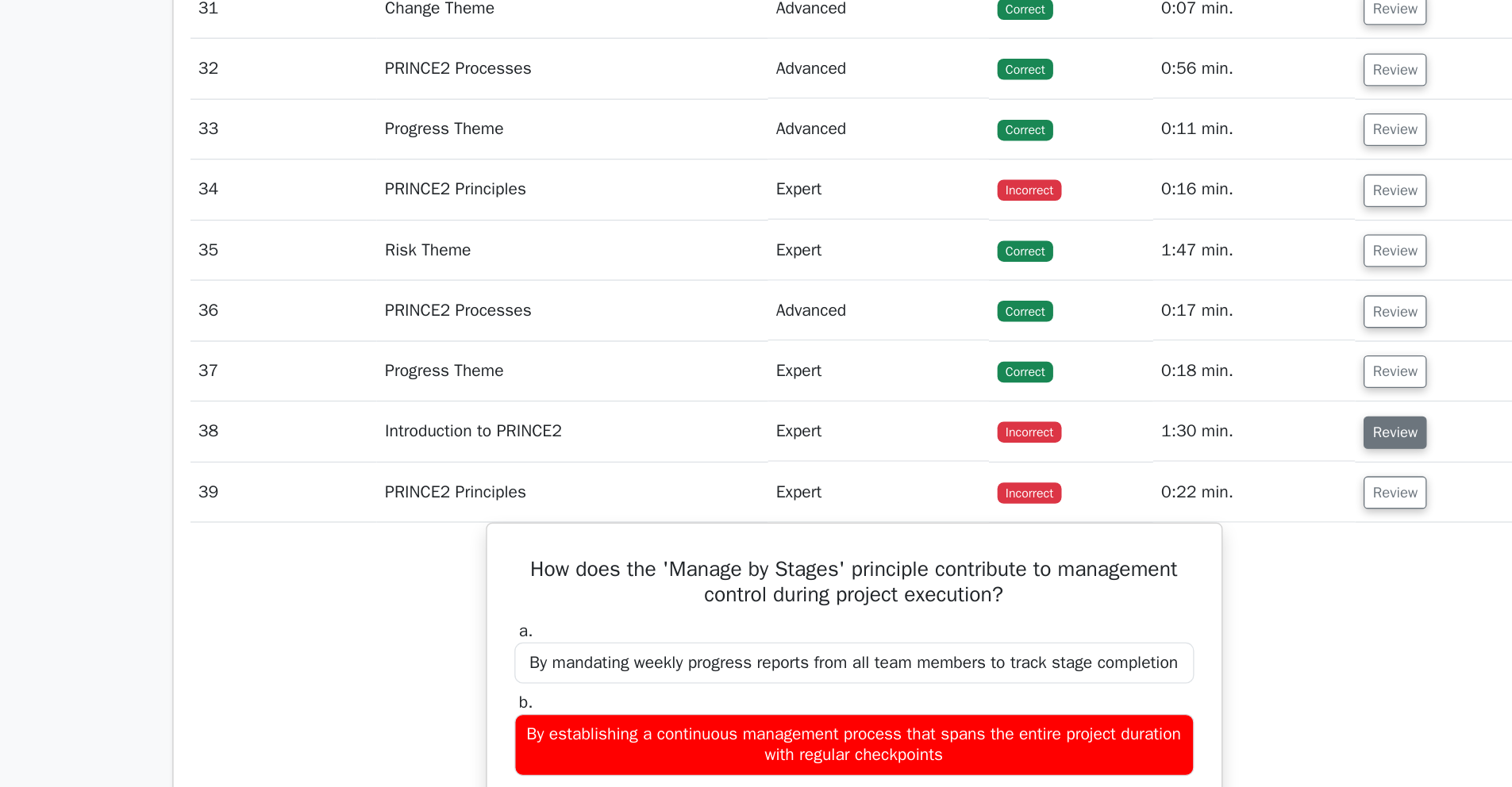 click on "Review" at bounding box center [1164, 326] 